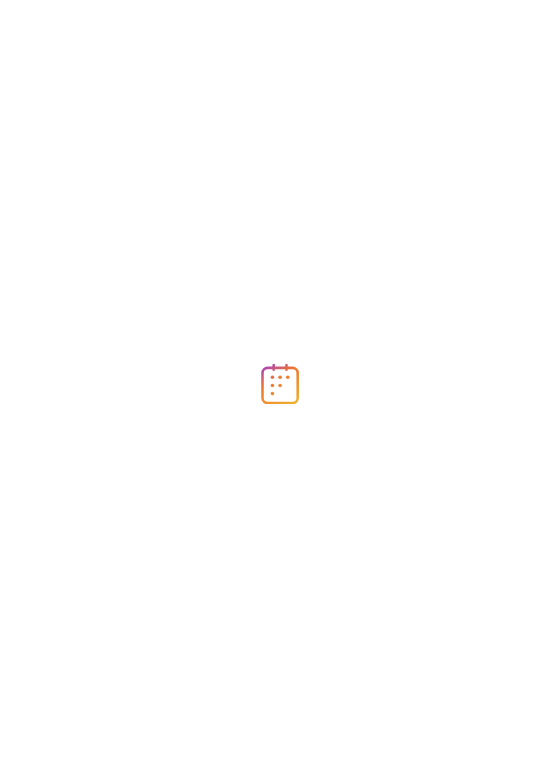 scroll, scrollTop: 0, scrollLeft: 0, axis: both 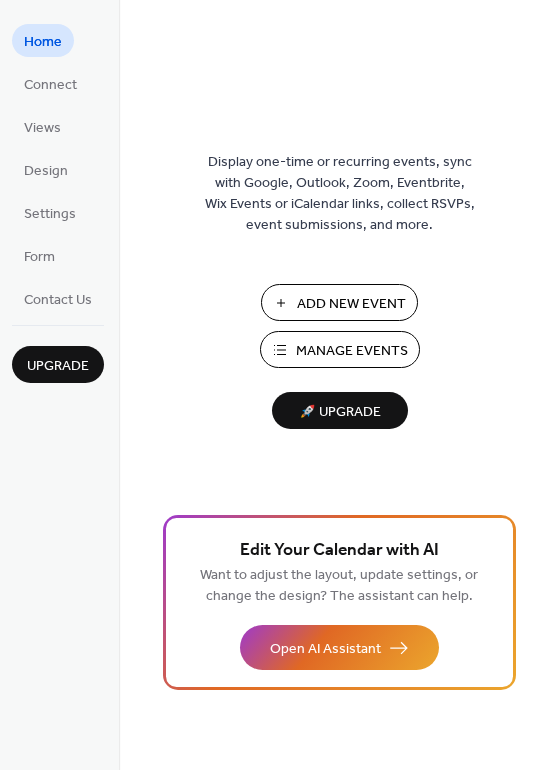 click on "Add New Event" at bounding box center (351, 304) 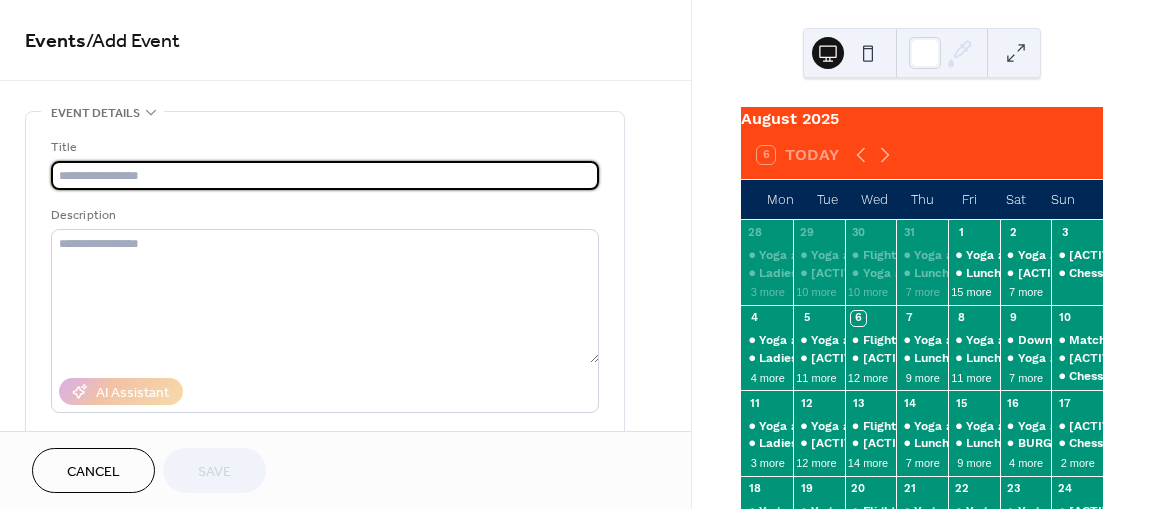 scroll, scrollTop: 0, scrollLeft: 0, axis: both 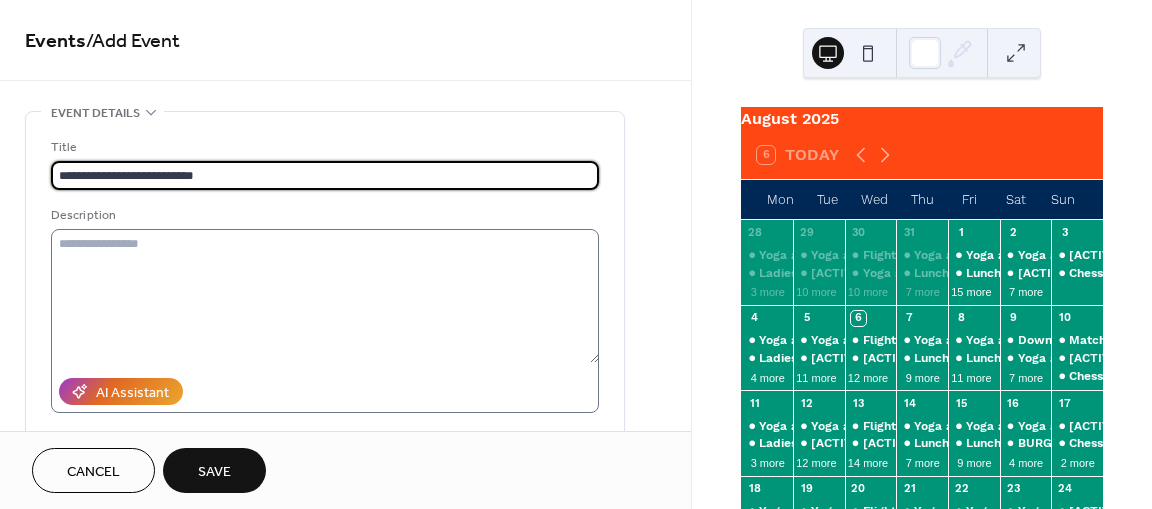 type on "**********" 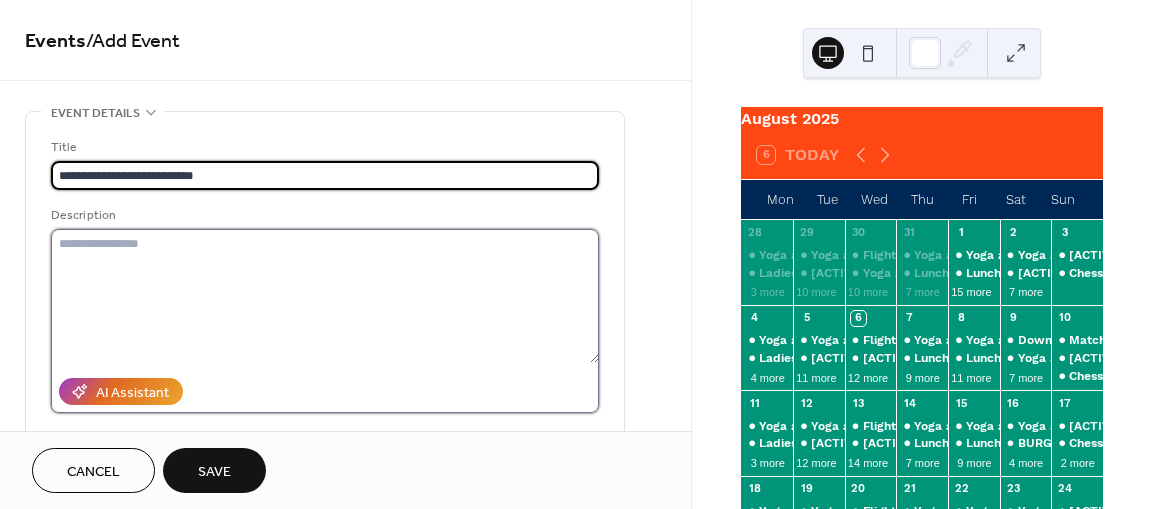 click at bounding box center (325, 296) 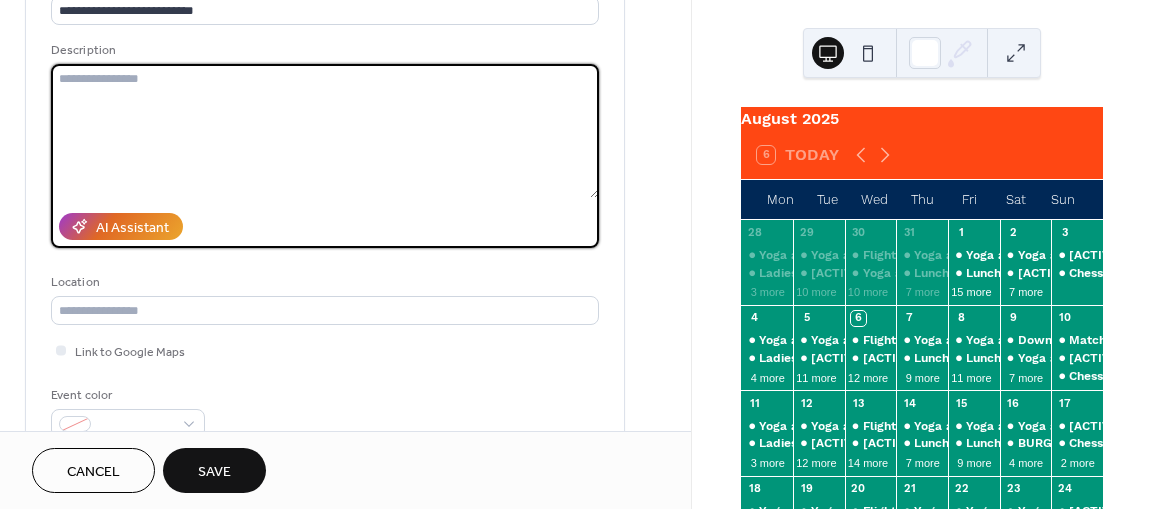 scroll, scrollTop: 178, scrollLeft: 0, axis: vertical 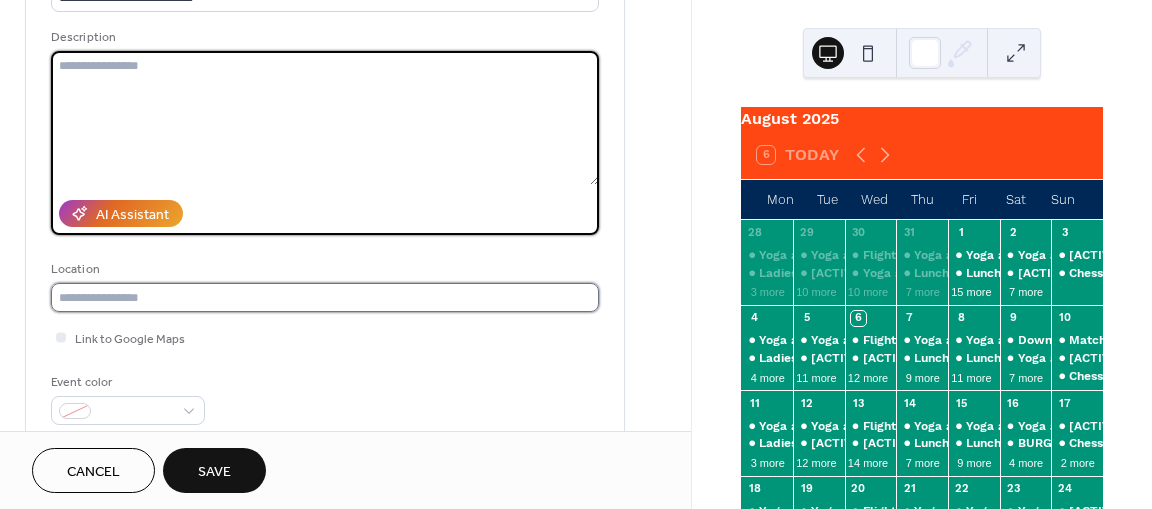 click at bounding box center [325, 297] 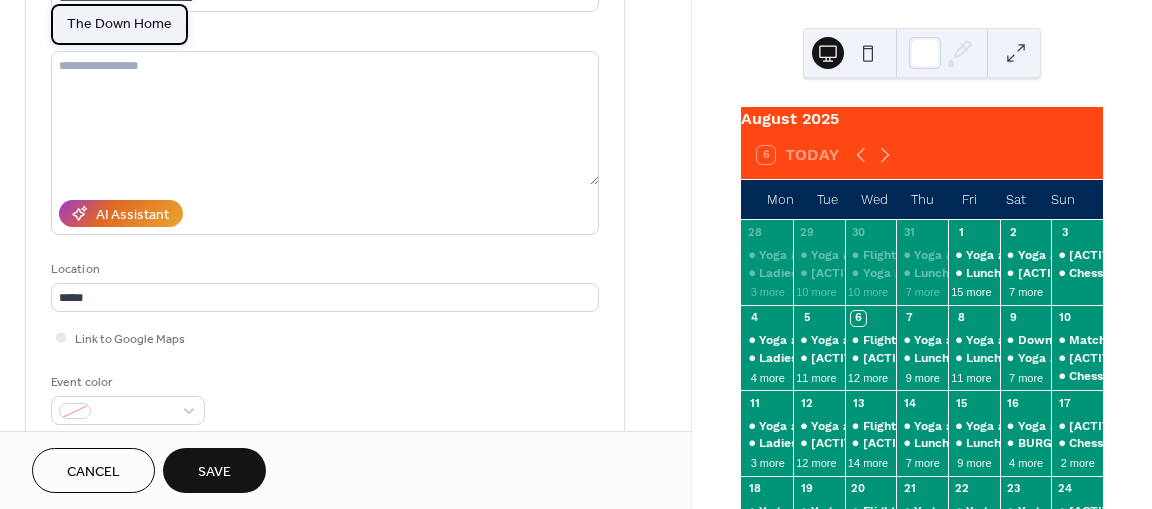 click on "The Down Home" at bounding box center [119, 24] 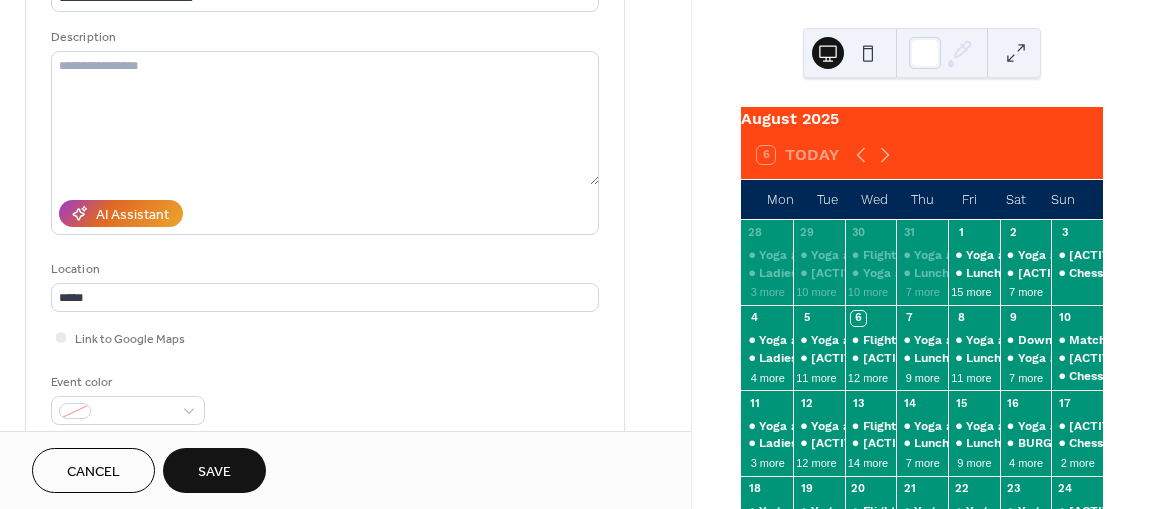 type on "**********" 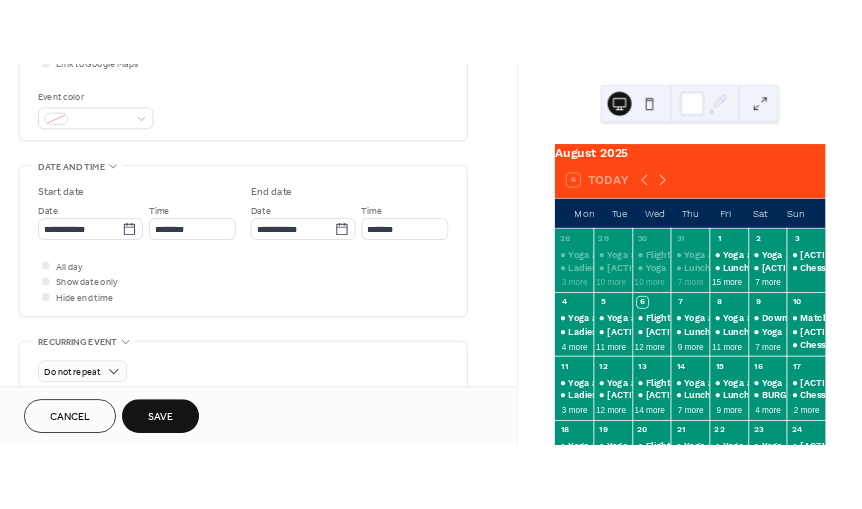 scroll, scrollTop: 517, scrollLeft: 0, axis: vertical 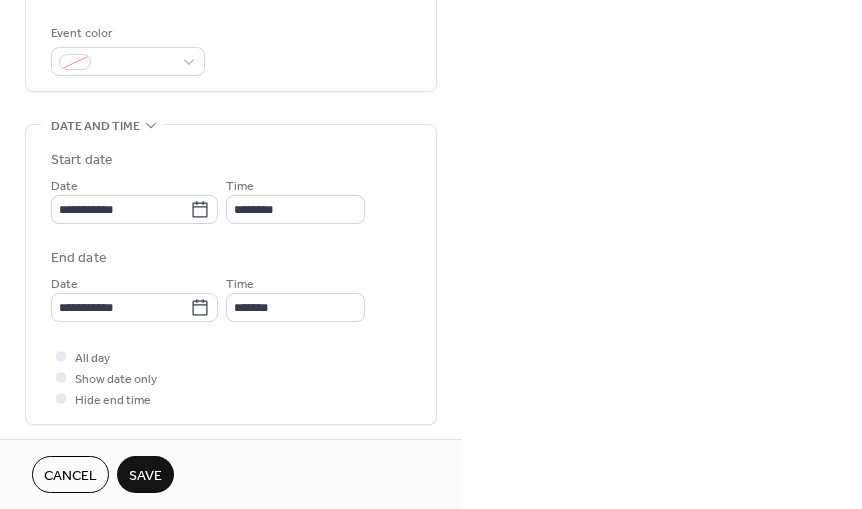 click on "**********" at bounding box center (431, 254) 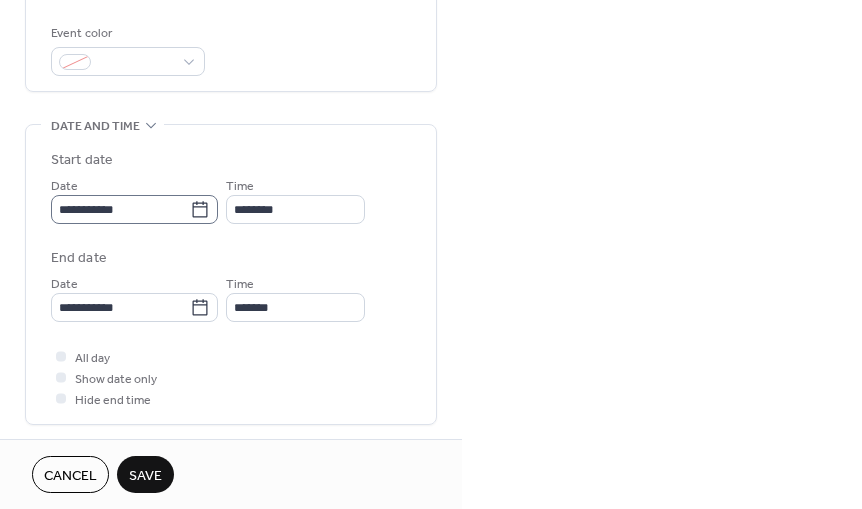 click 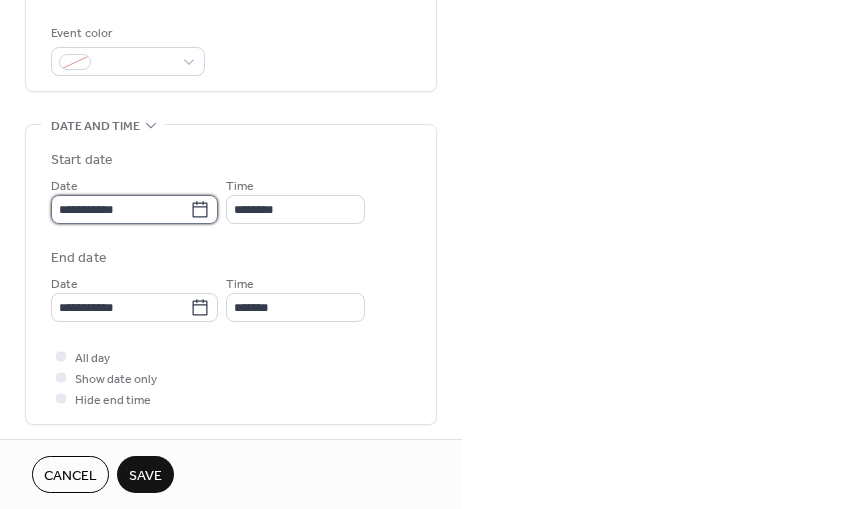 click on "**********" at bounding box center [120, 209] 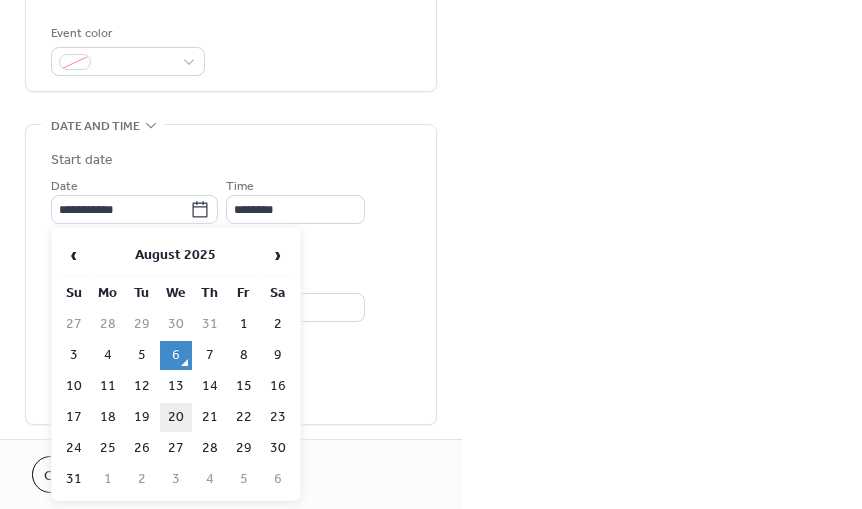 click on "20" at bounding box center (176, 417) 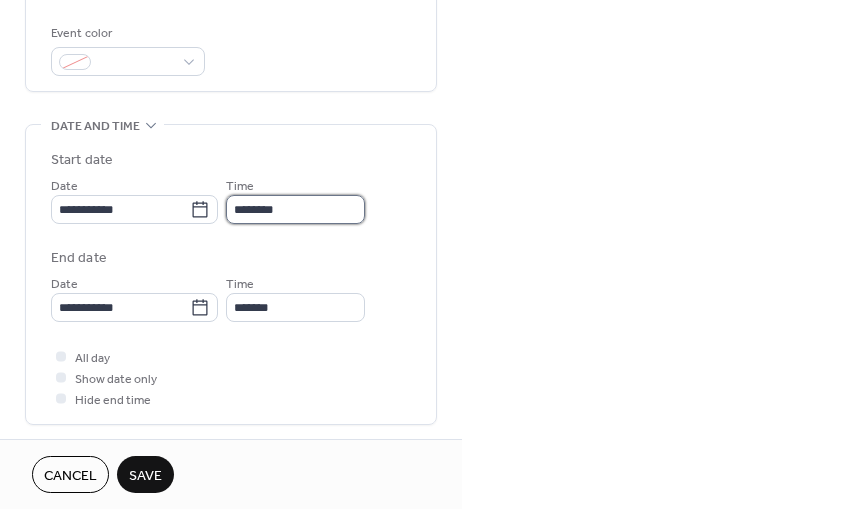 click on "********" at bounding box center (295, 209) 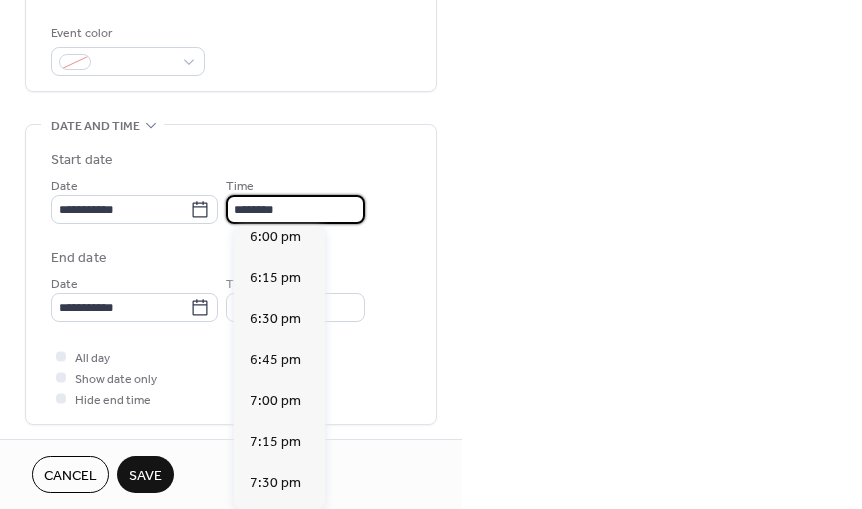 scroll, scrollTop: 2963, scrollLeft: 0, axis: vertical 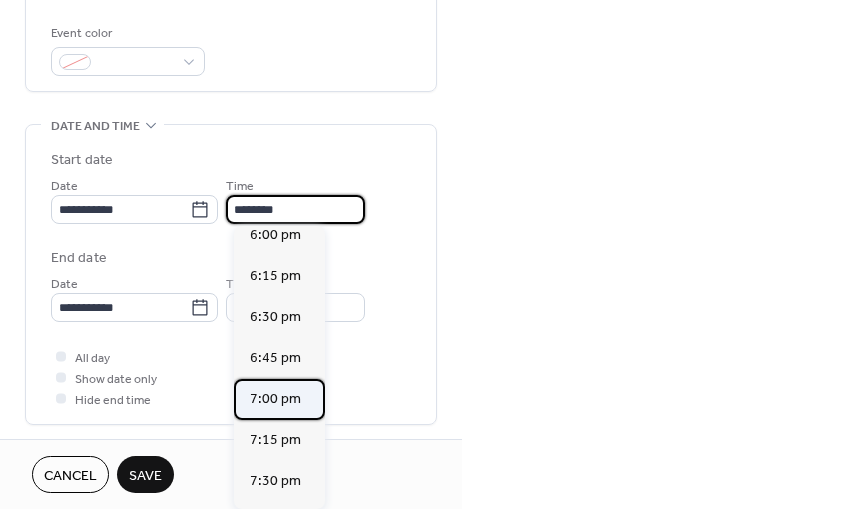click on "7:00 pm" at bounding box center [275, 399] 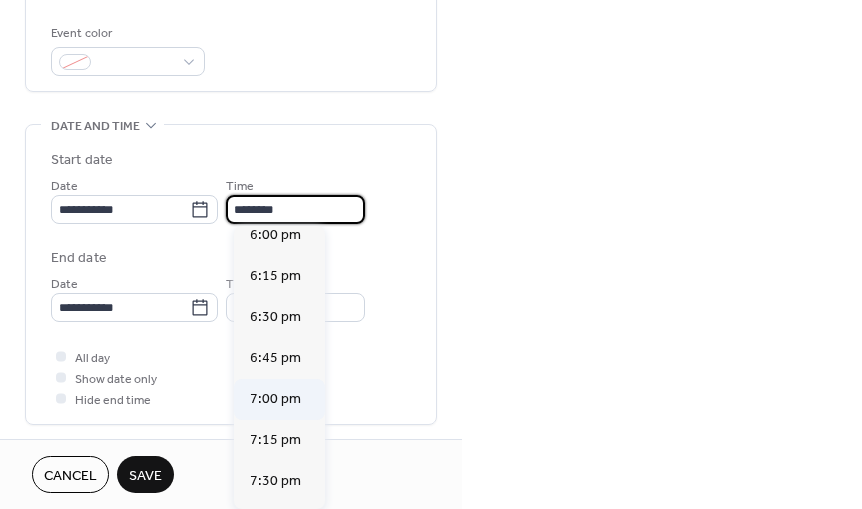 type on "*******" 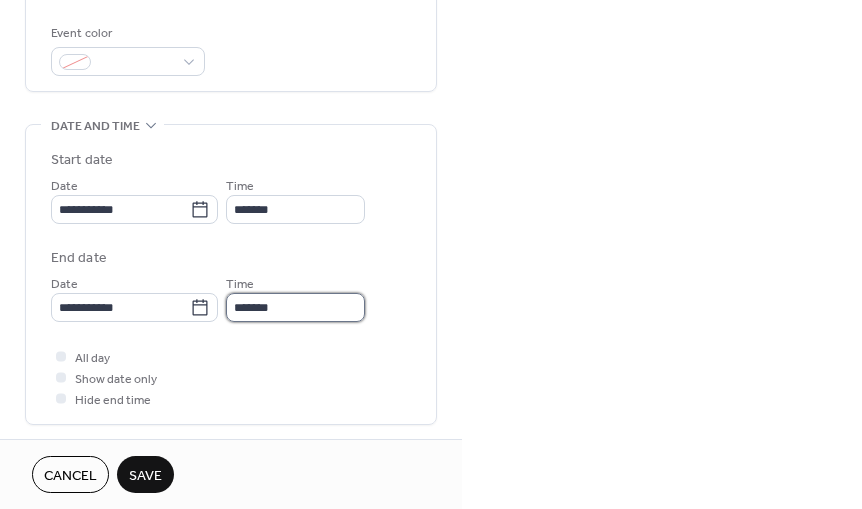 click on "*******" at bounding box center (295, 307) 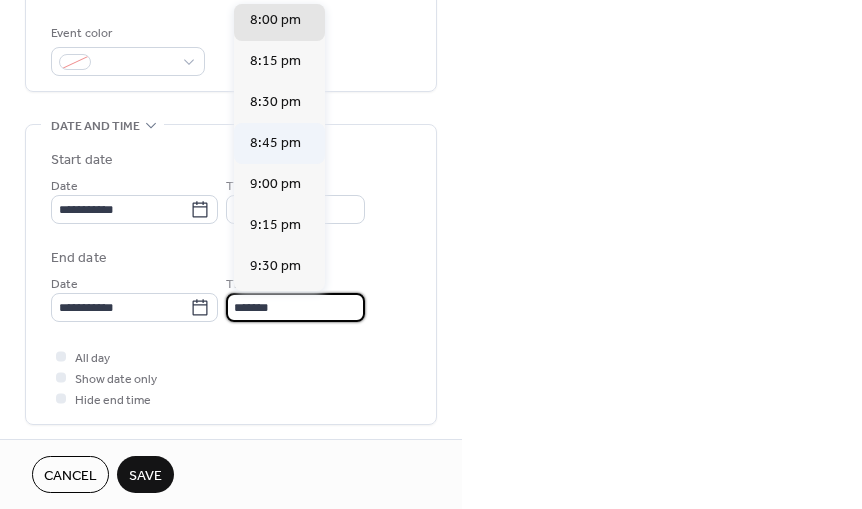 scroll, scrollTop: 156, scrollLeft: 0, axis: vertical 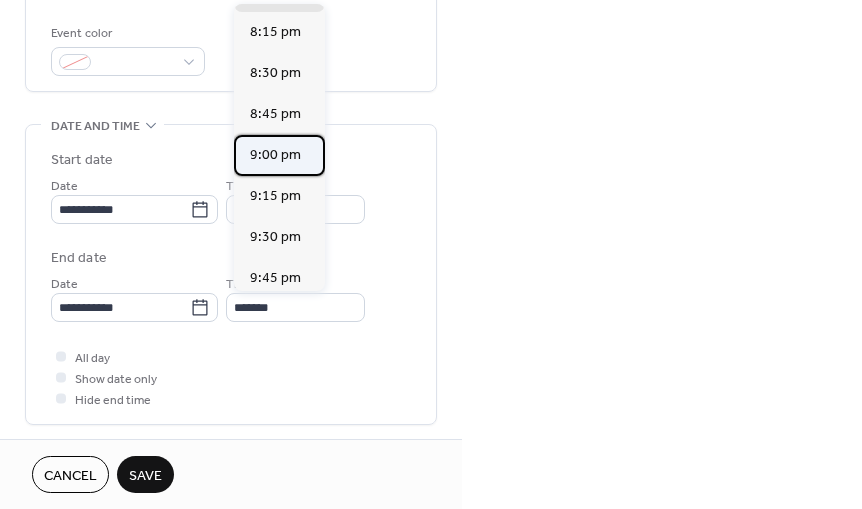 click on "9:00 pm" at bounding box center (275, 155) 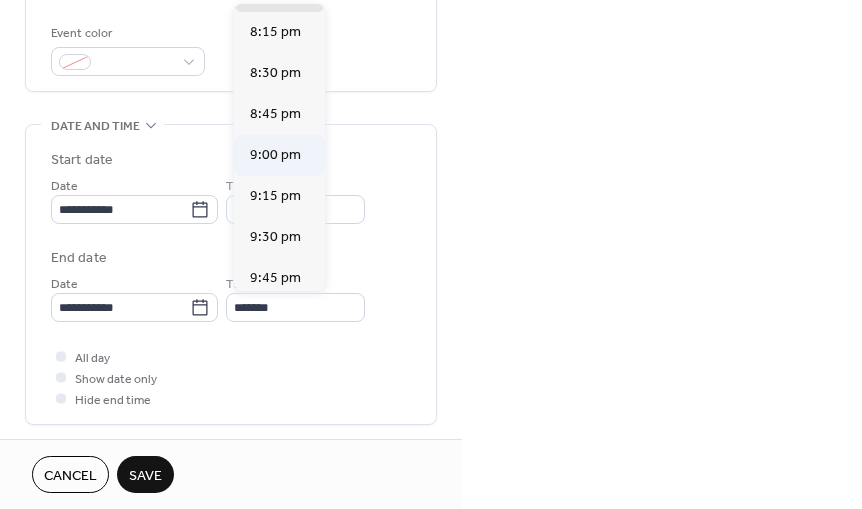 type on "*******" 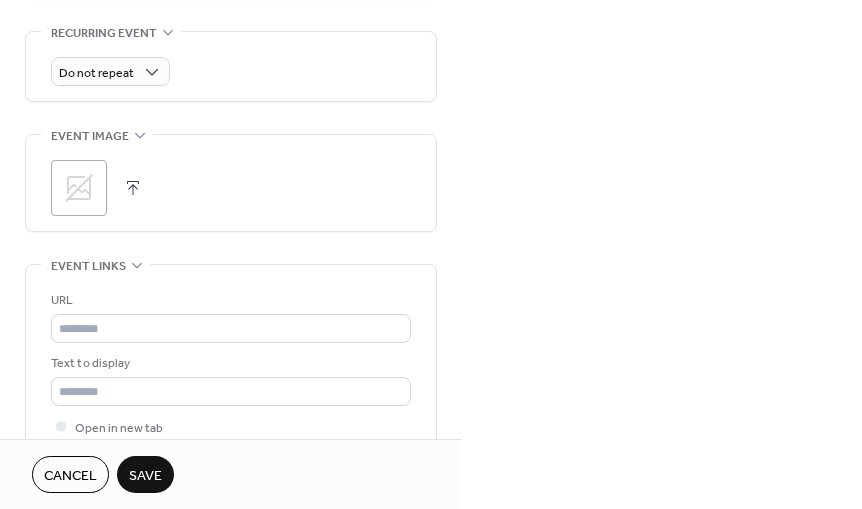 scroll, scrollTop: 957, scrollLeft: 0, axis: vertical 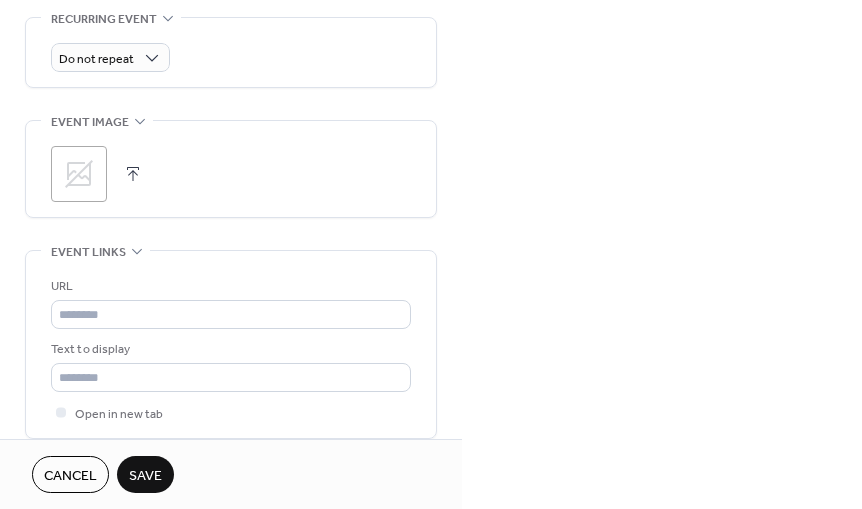 click on "**********" at bounding box center (231, -55) 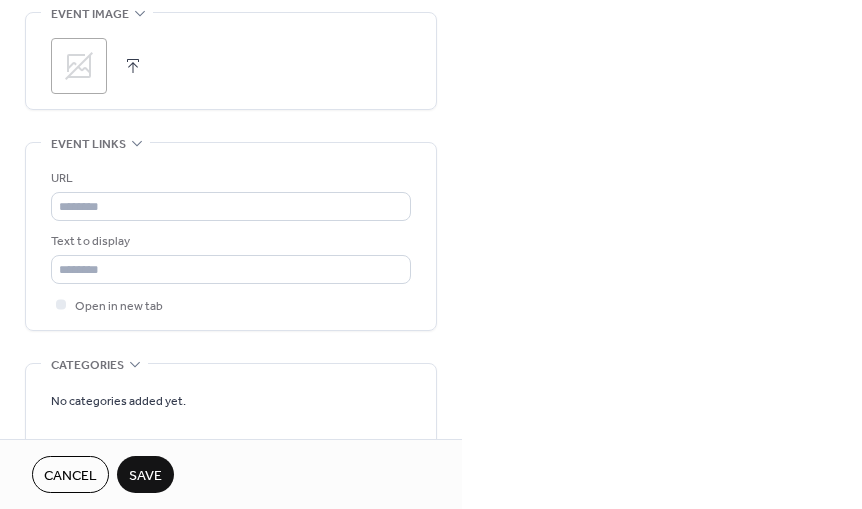 scroll, scrollTop: 1066, scrollLeft: 0, axis: vertical 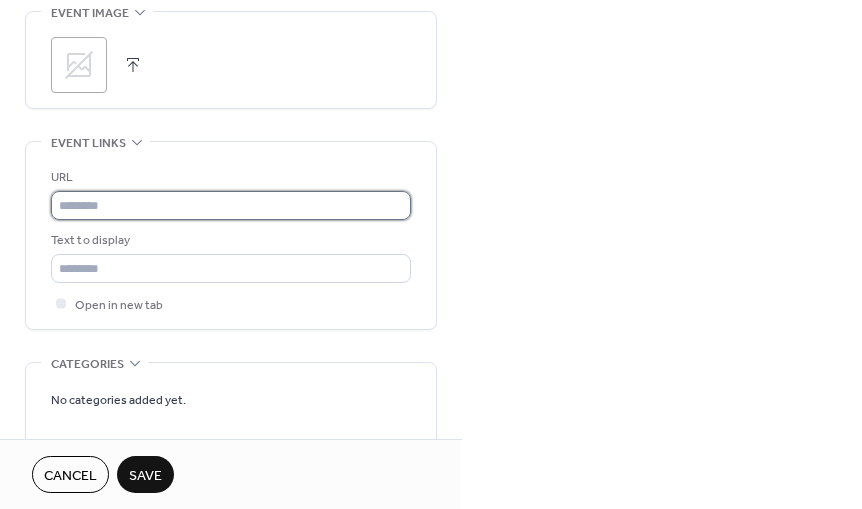click at bounding box center [231, 205] 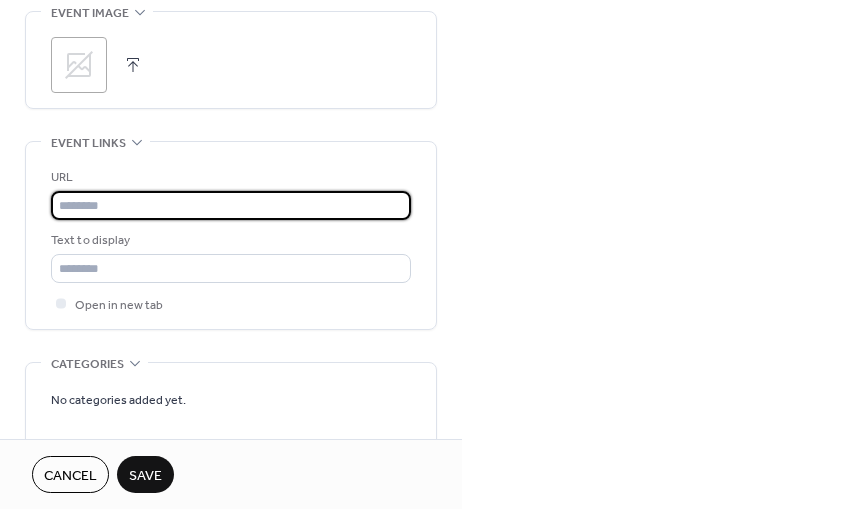 paste on "**********" 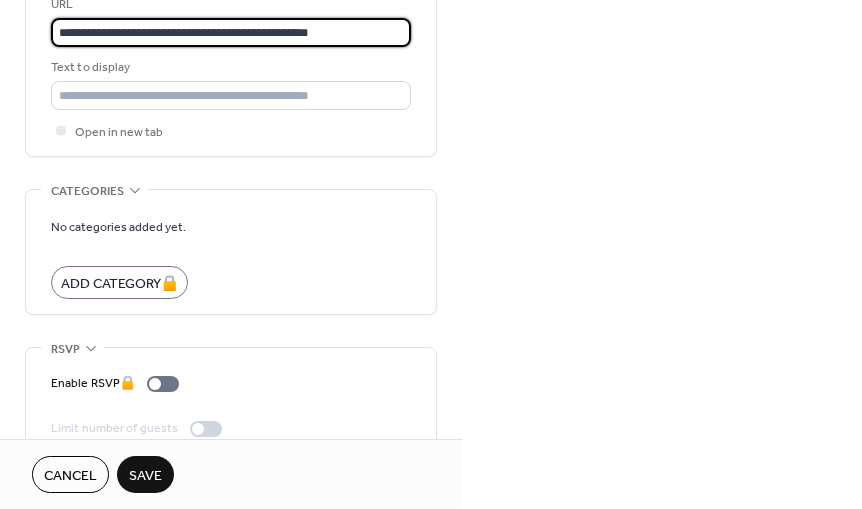scroll, scrollTop: 1269, scrollLeft: 0, axis: vertical 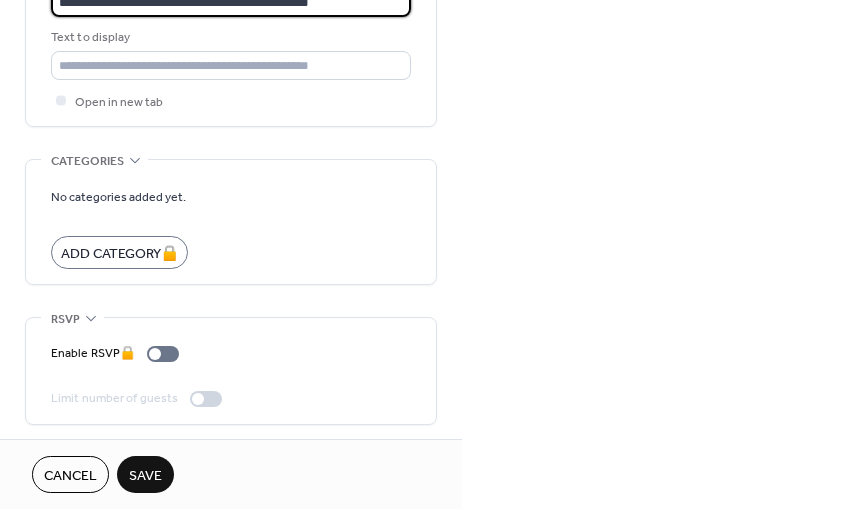 type on "**********" 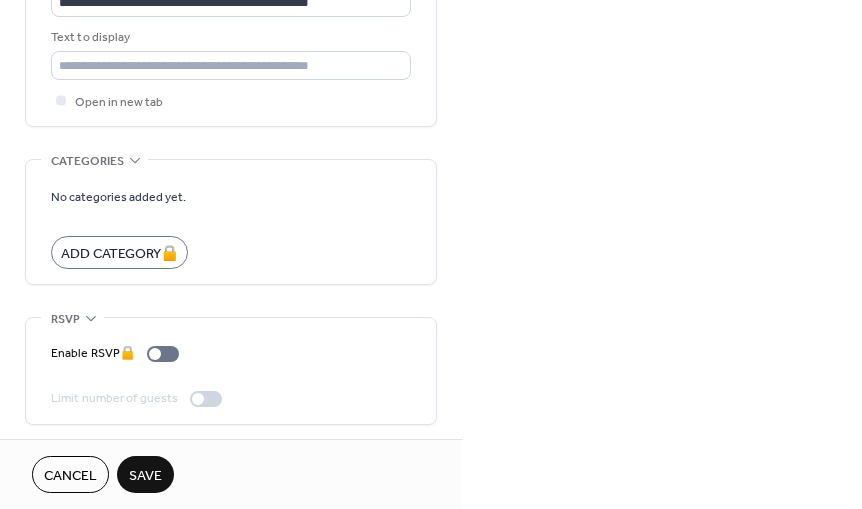 click on "Save" at bounding box center [145, 476] 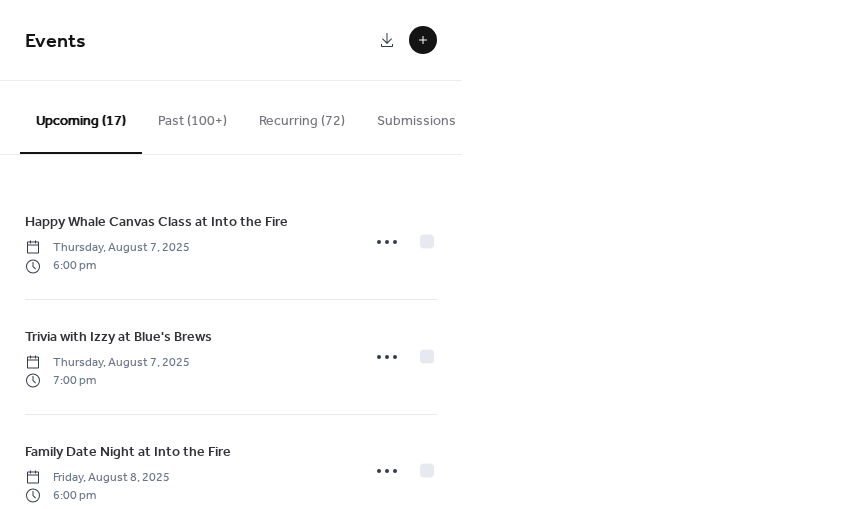 click on "[ACTIVITY] at [ORGANIZATION] [DATE] [TIME]" at bounding box center [431, 254] 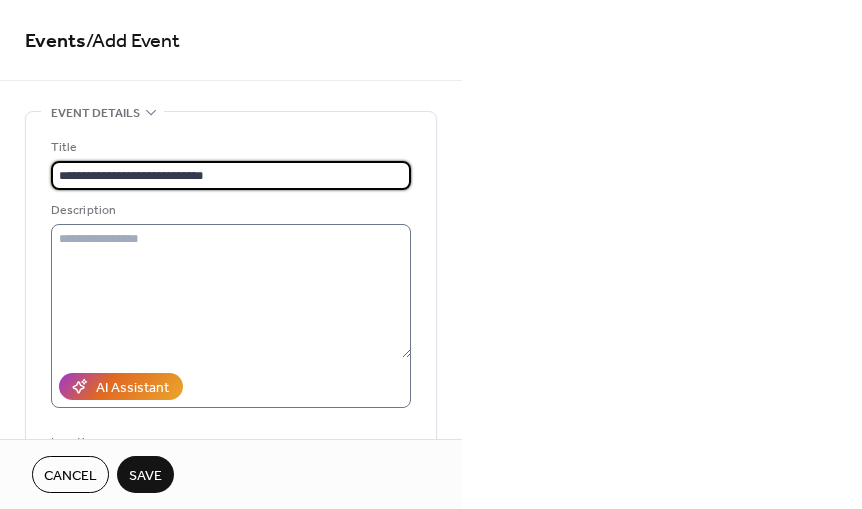 type on "**********" 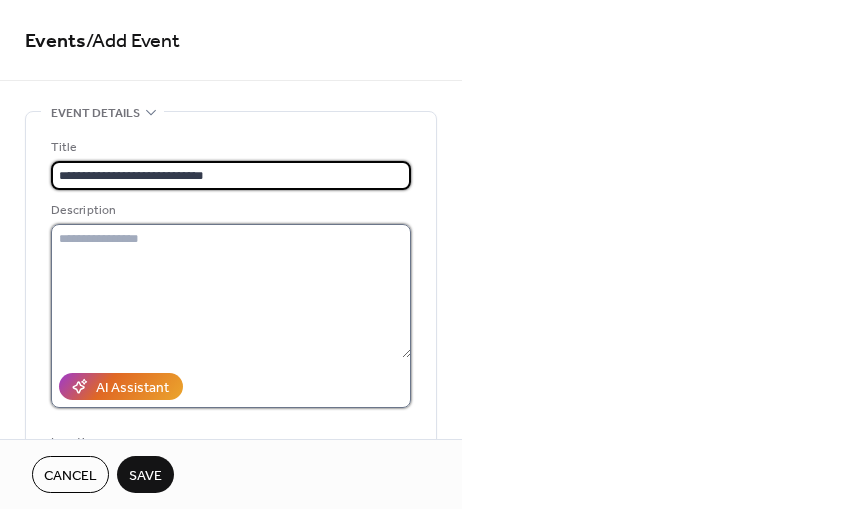 click at bounding box center [231, 291] 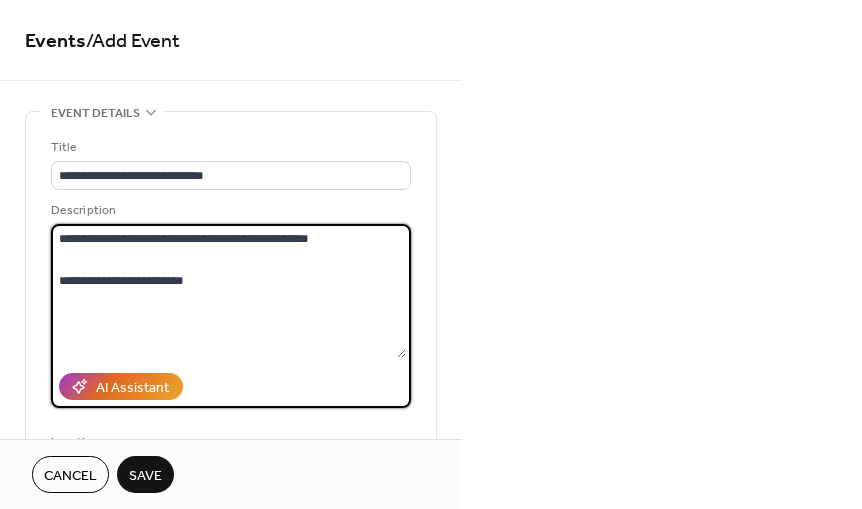 type on "**********" 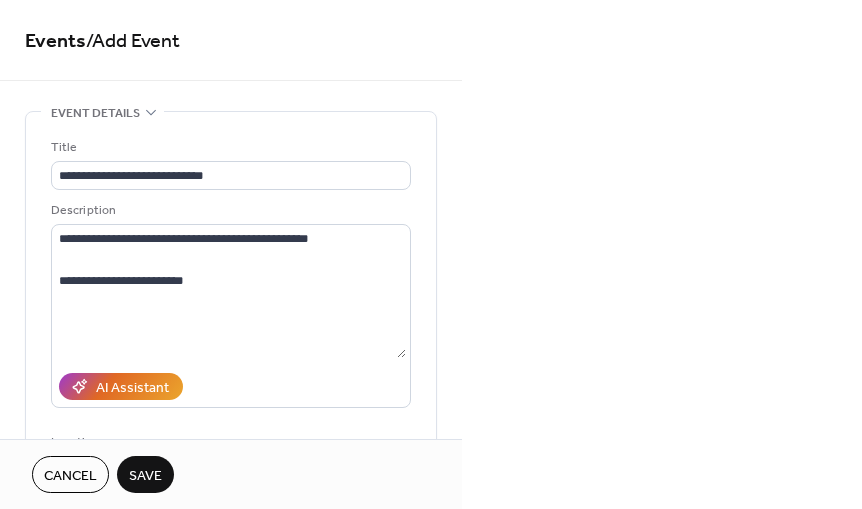 click on "**********" at bounding box center (431, 254) 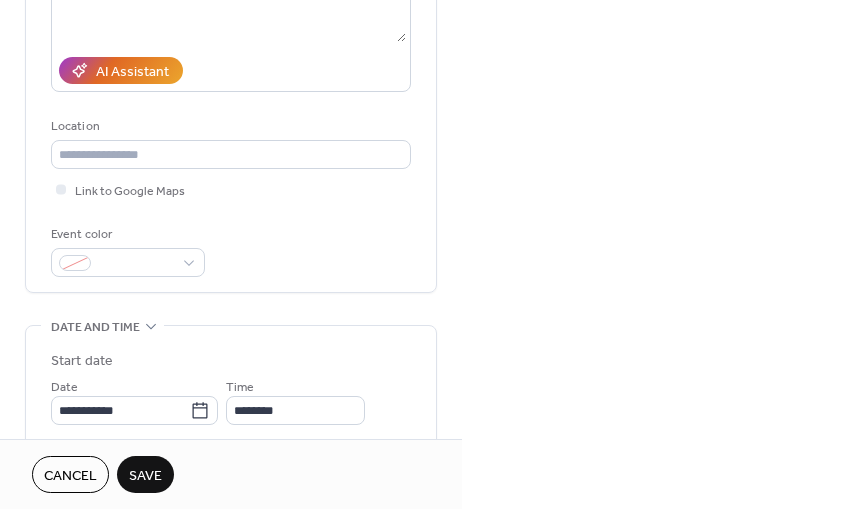 scroll, scrollTop: 317, scrollLeft: 0, axis: vertical 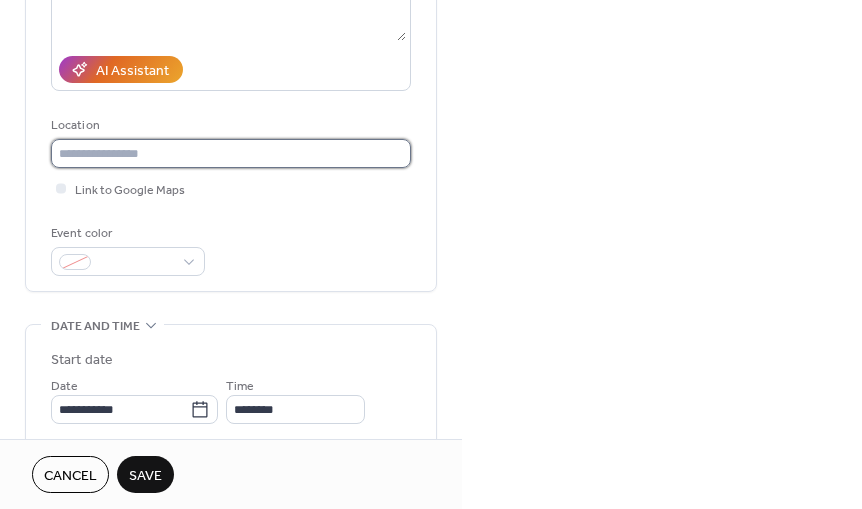 click at bounding box center (231, 153) 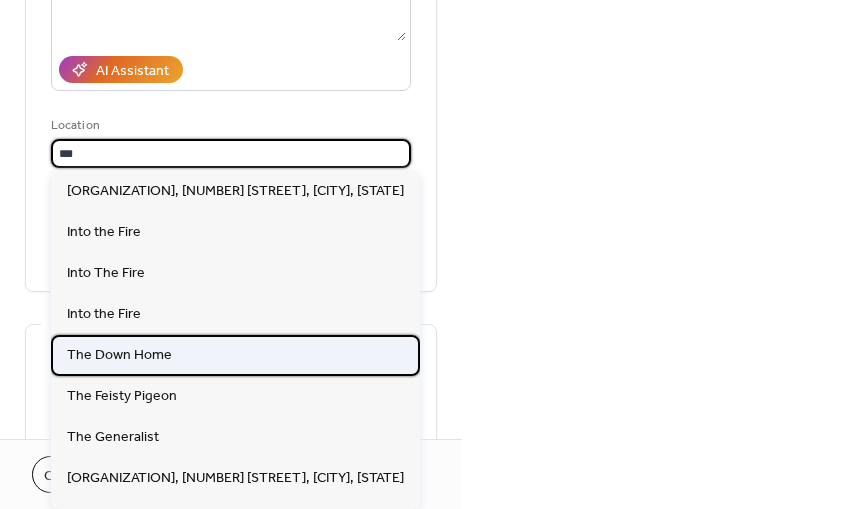 click on "The Down Home" at bounding box center (119, 355) 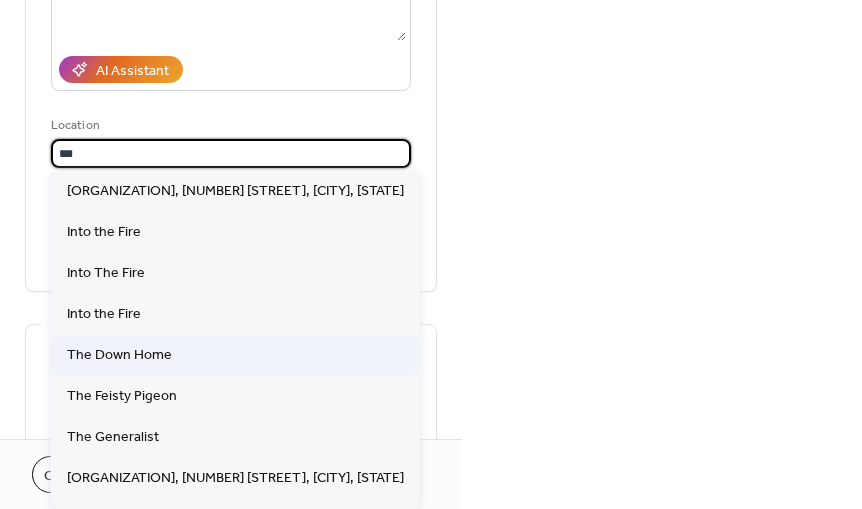 type on "**********" 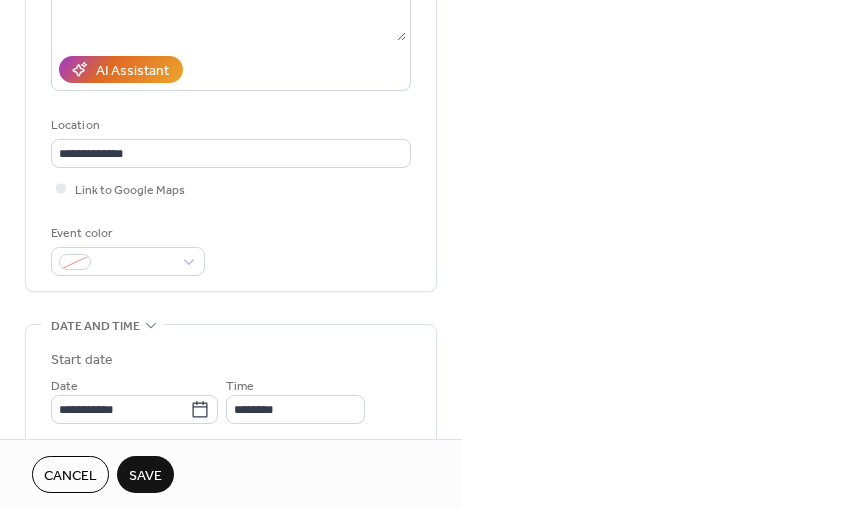 scroll, scrollTop: 435, scrollLeft: 0, axis: vertical 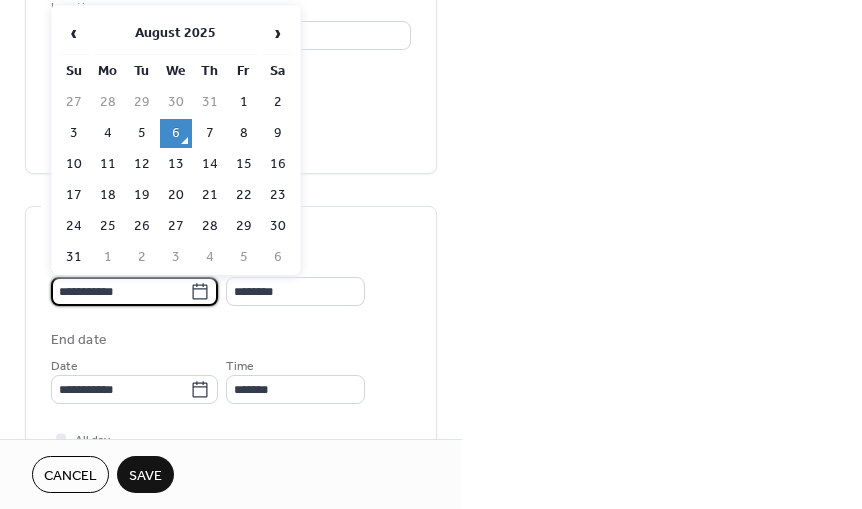 click on "**********" at bounding box center [120, 291] 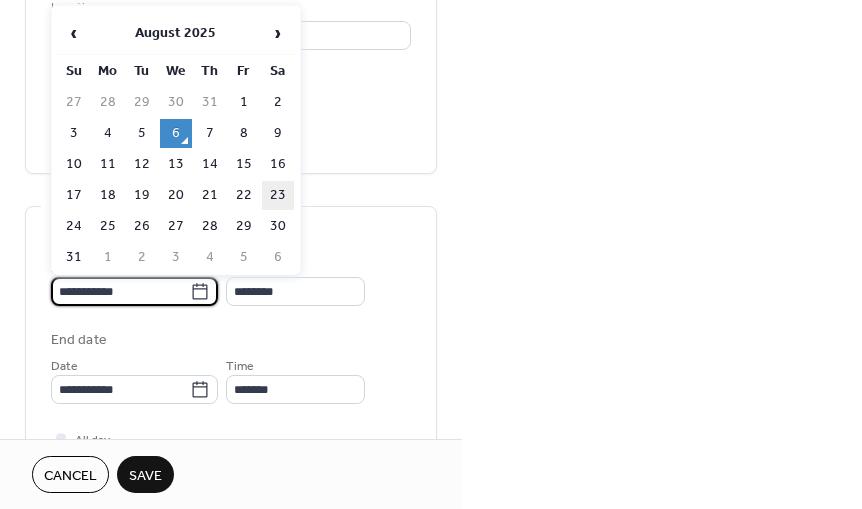 click on "23" at bounding box center [278, 195] 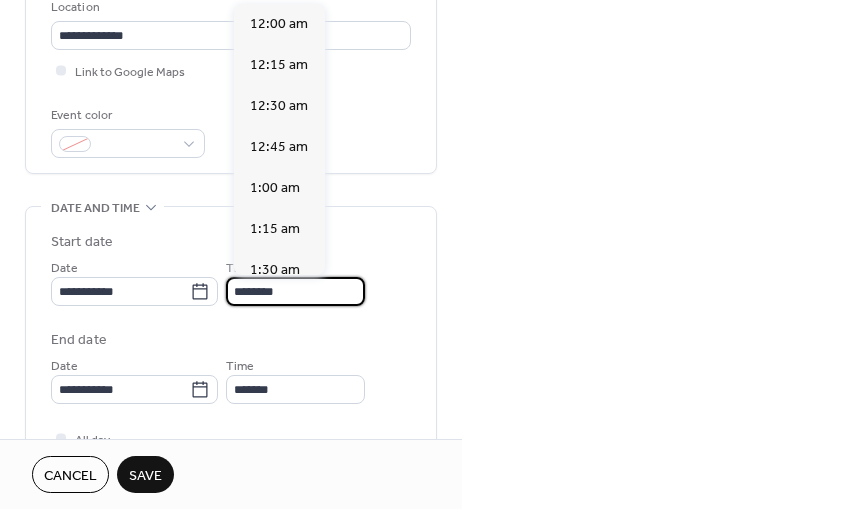 click on "********" at bounding box center [295, 291] 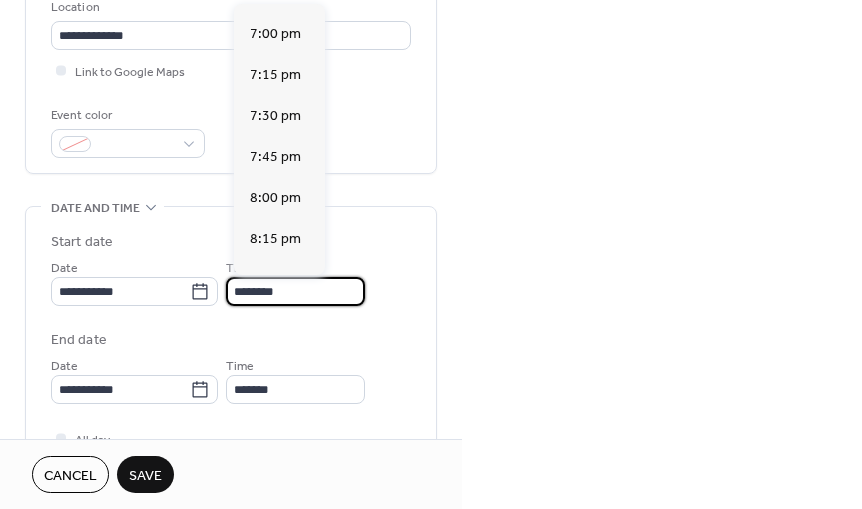 scroll, scrollTop: 3107, scrollLeft: 0, axis: vertical 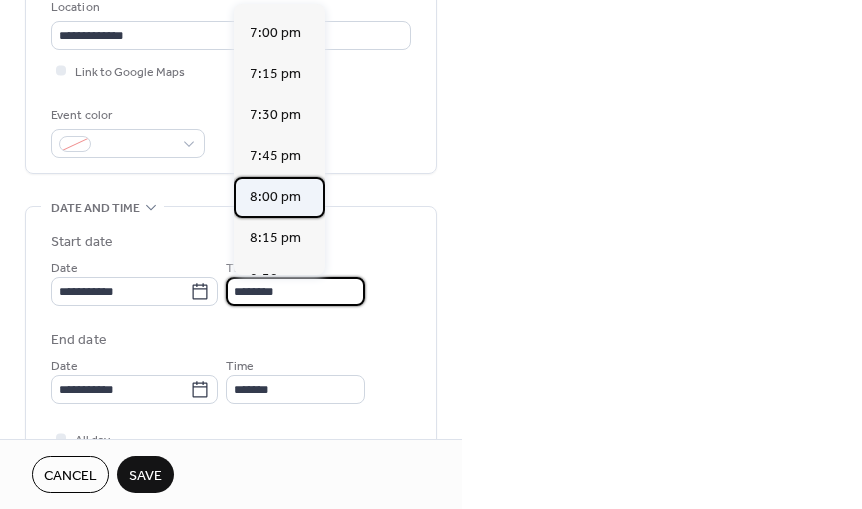 click on "8:00 pm" at bounding box center [275, 197] 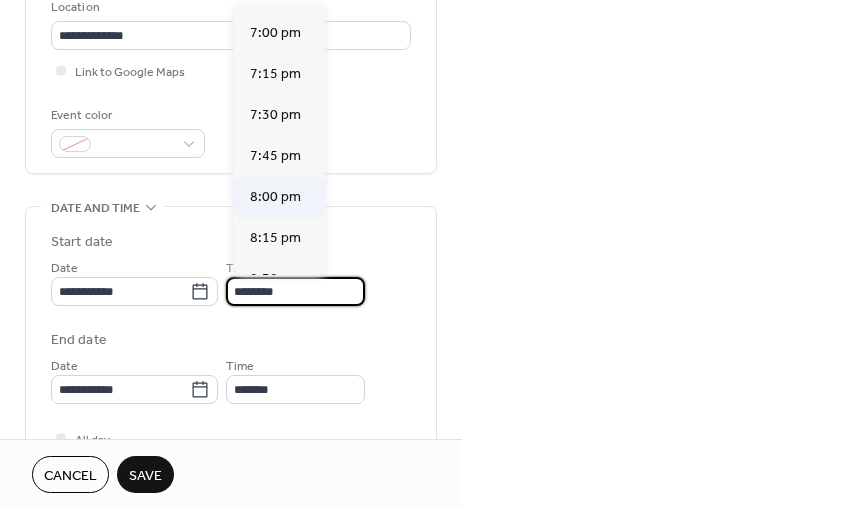 type on "*******" 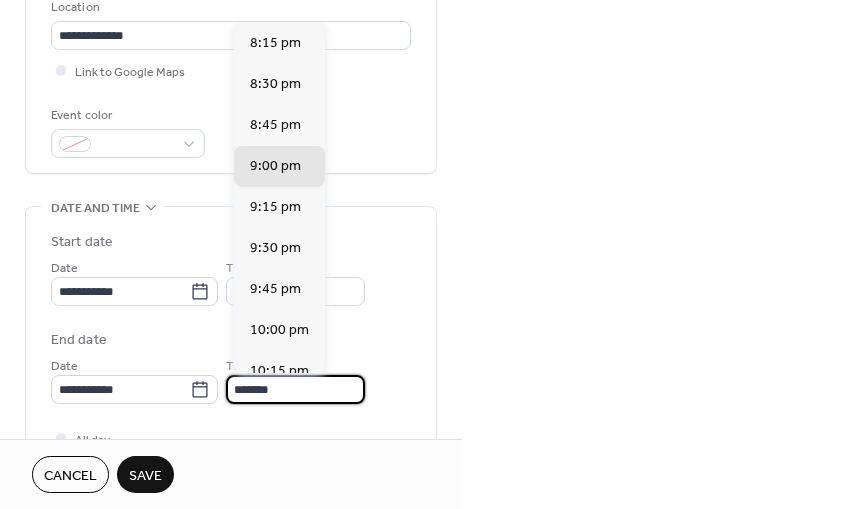 click on "*******" at bounding box center [295, 389] 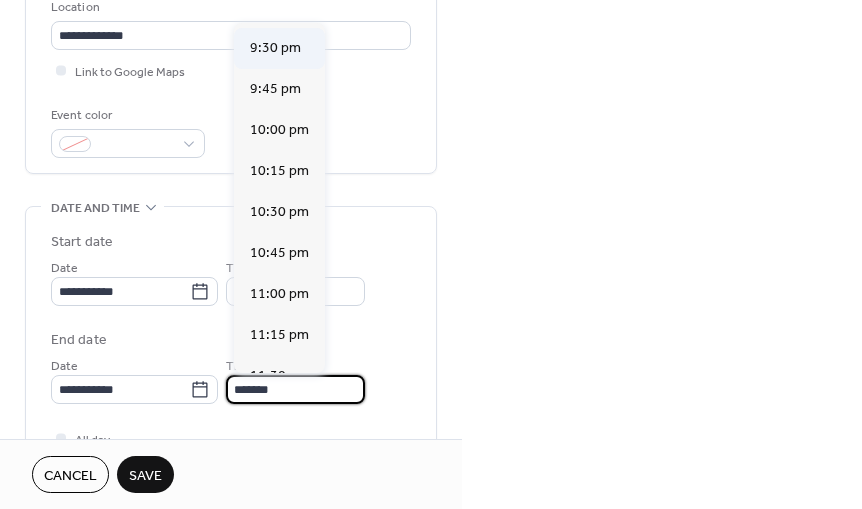 scroll, scrollTop: 201, scrollLeft: 0, axis: vertical 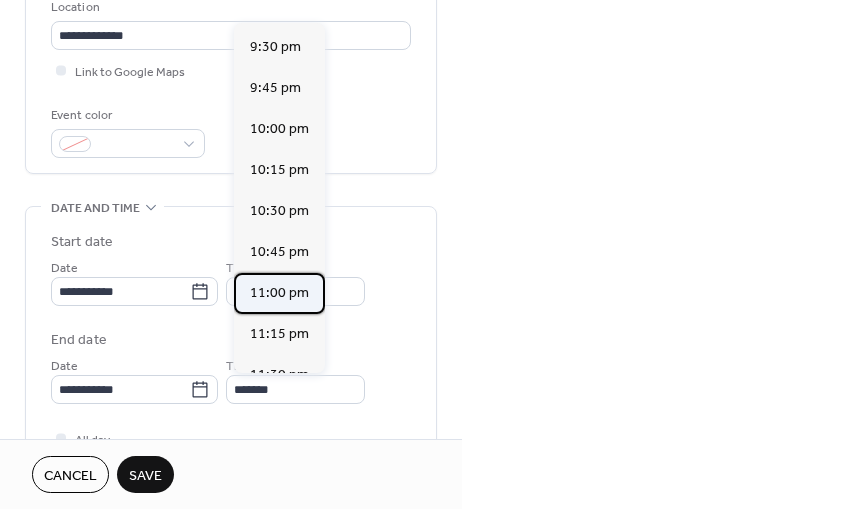 click on "11:00 pm" at bounding box center (279, 293) 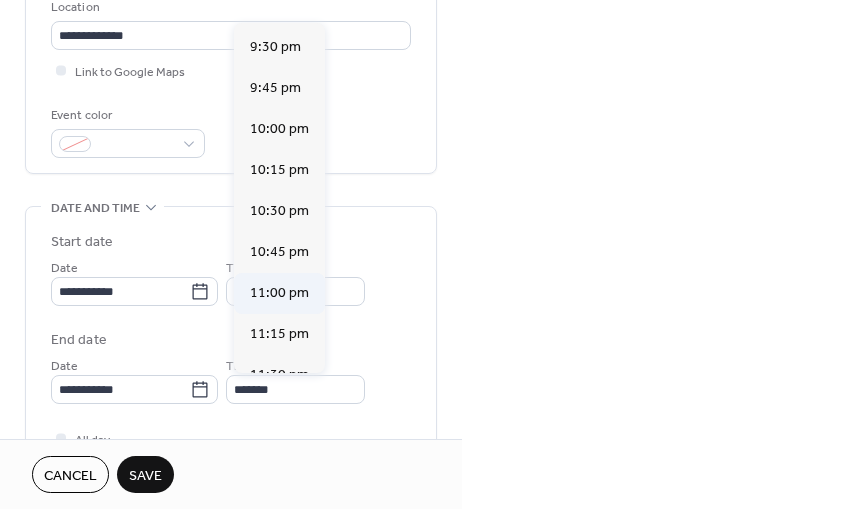 type on "********" 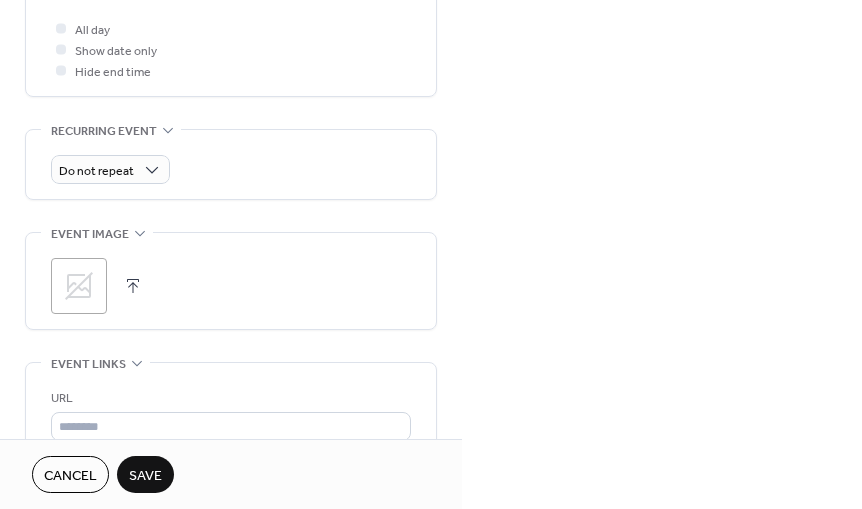 scroll, scrollTop: 851, scrollLeft: 0, axis: vertical 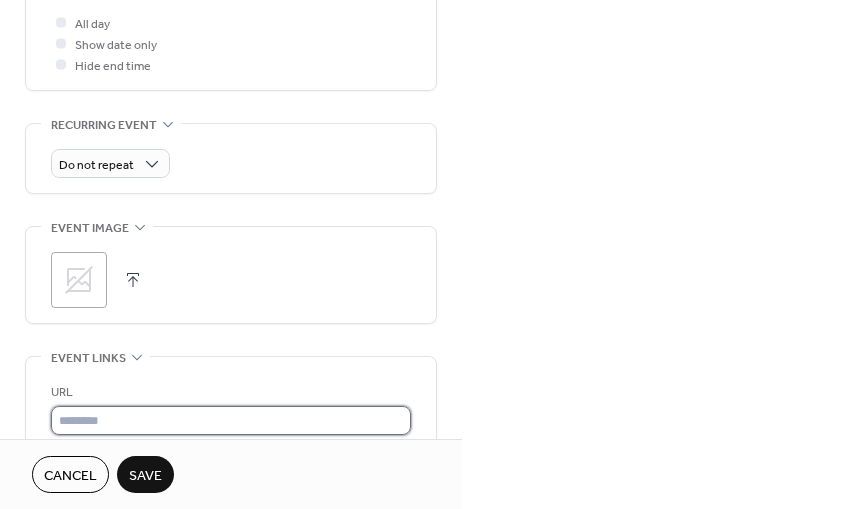 click at bounding box center (231, 420) 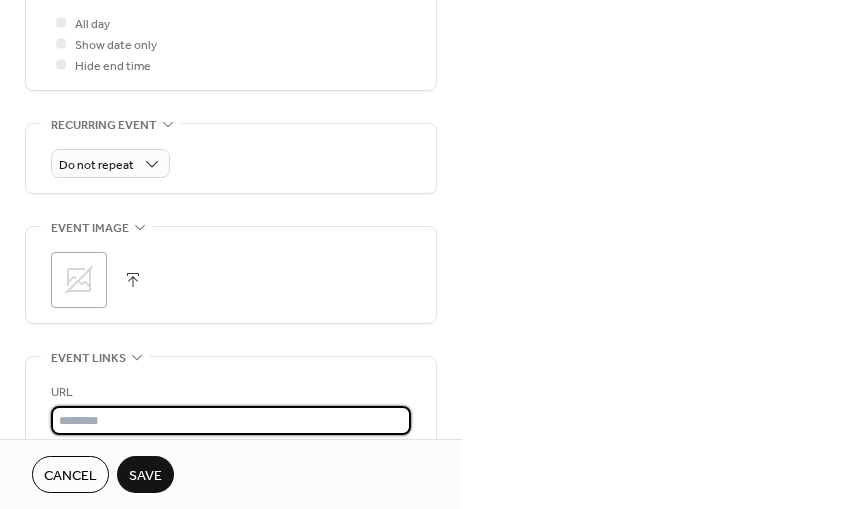 paste on "**********" 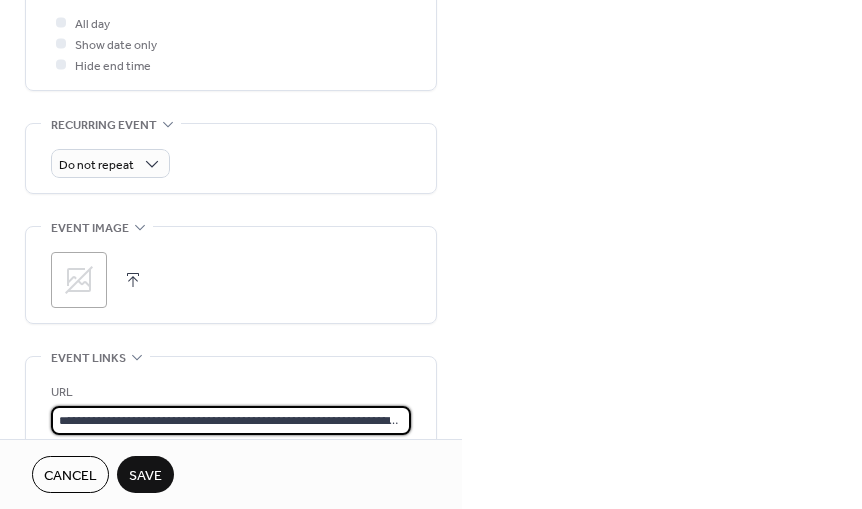 scroll, scrollTop: 0, scrollLeft: 258, axis: horizontal 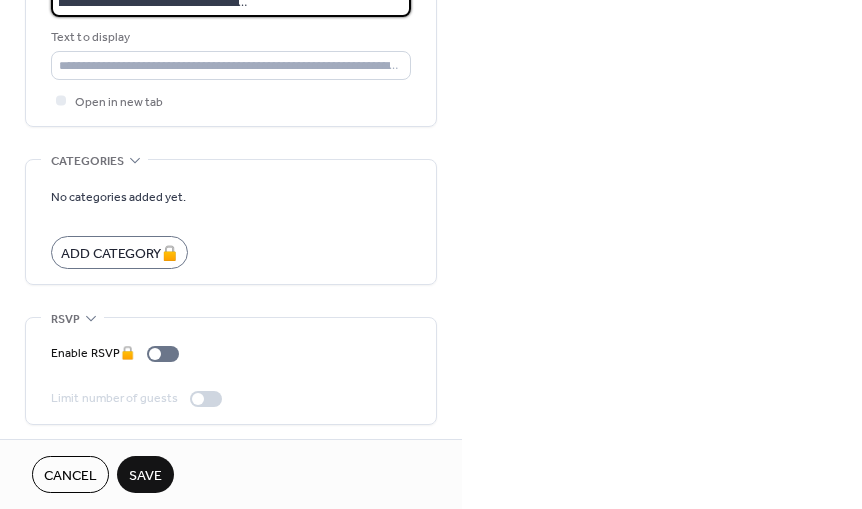 type on "**********" 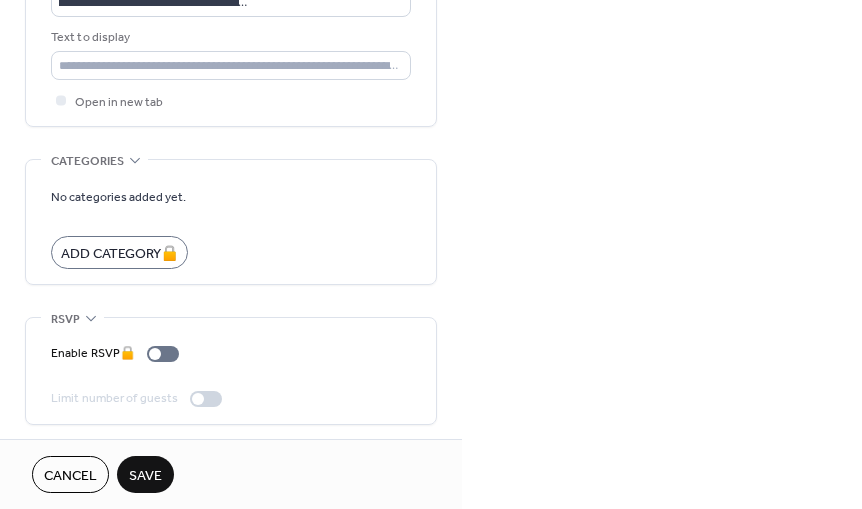 scroll, scrollTop: 0, scrollLeft: 0, axis: both 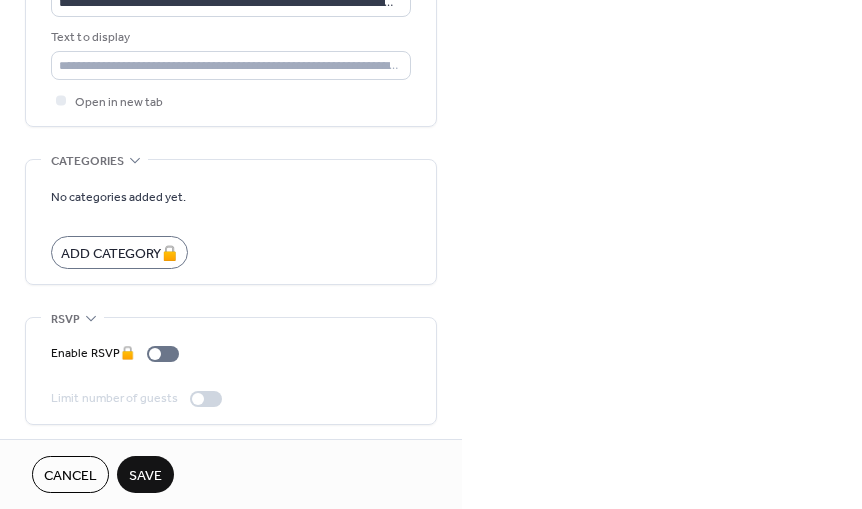 click on "Save" at bounding box center (145, 474) 